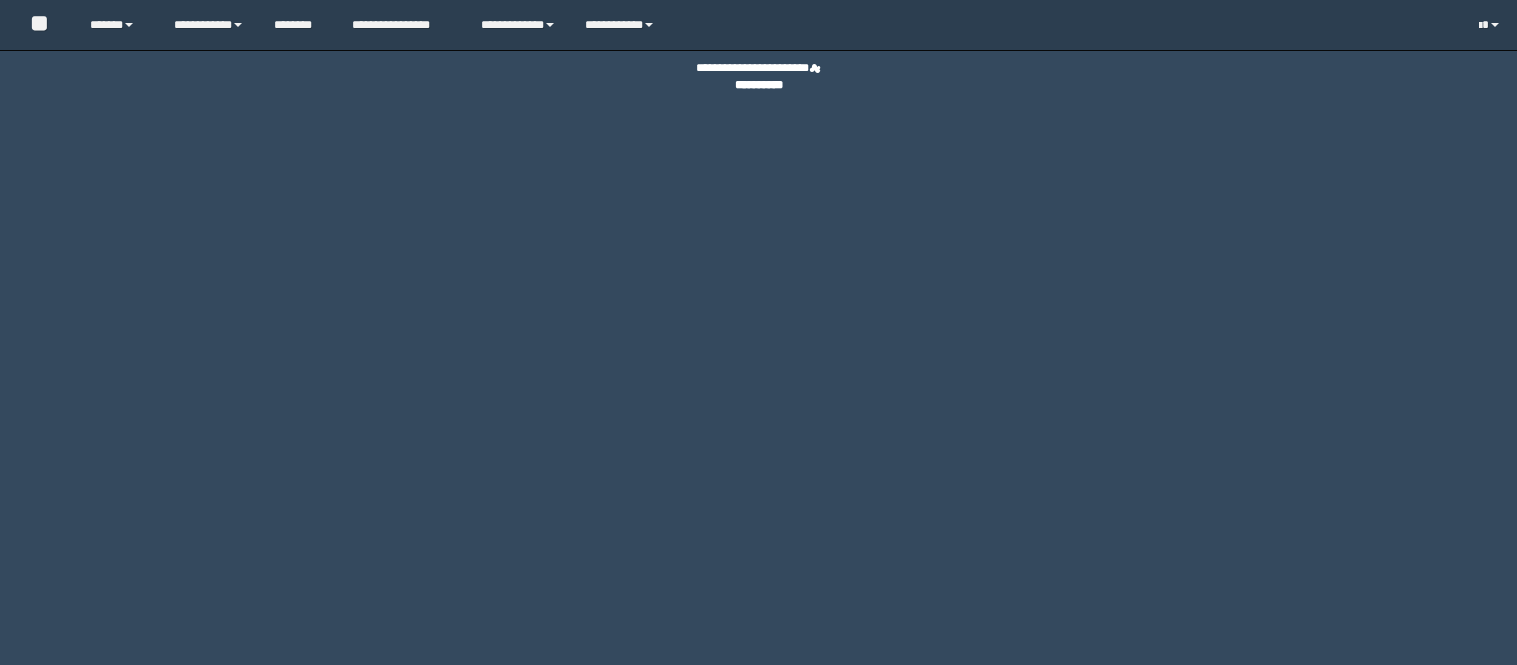 scroll, scrollTop: 0, scrollLeft: 0, axis: both 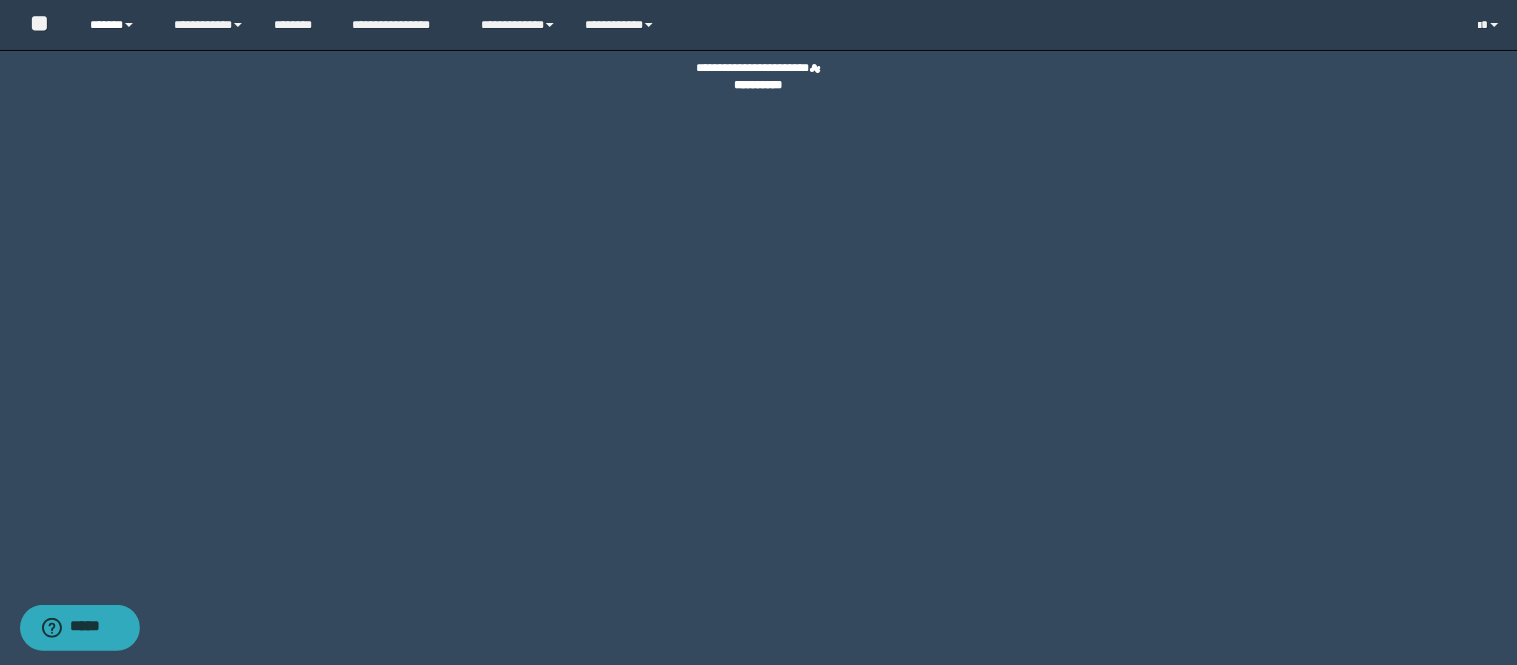 click on "******" at bounding box center [116, 25] 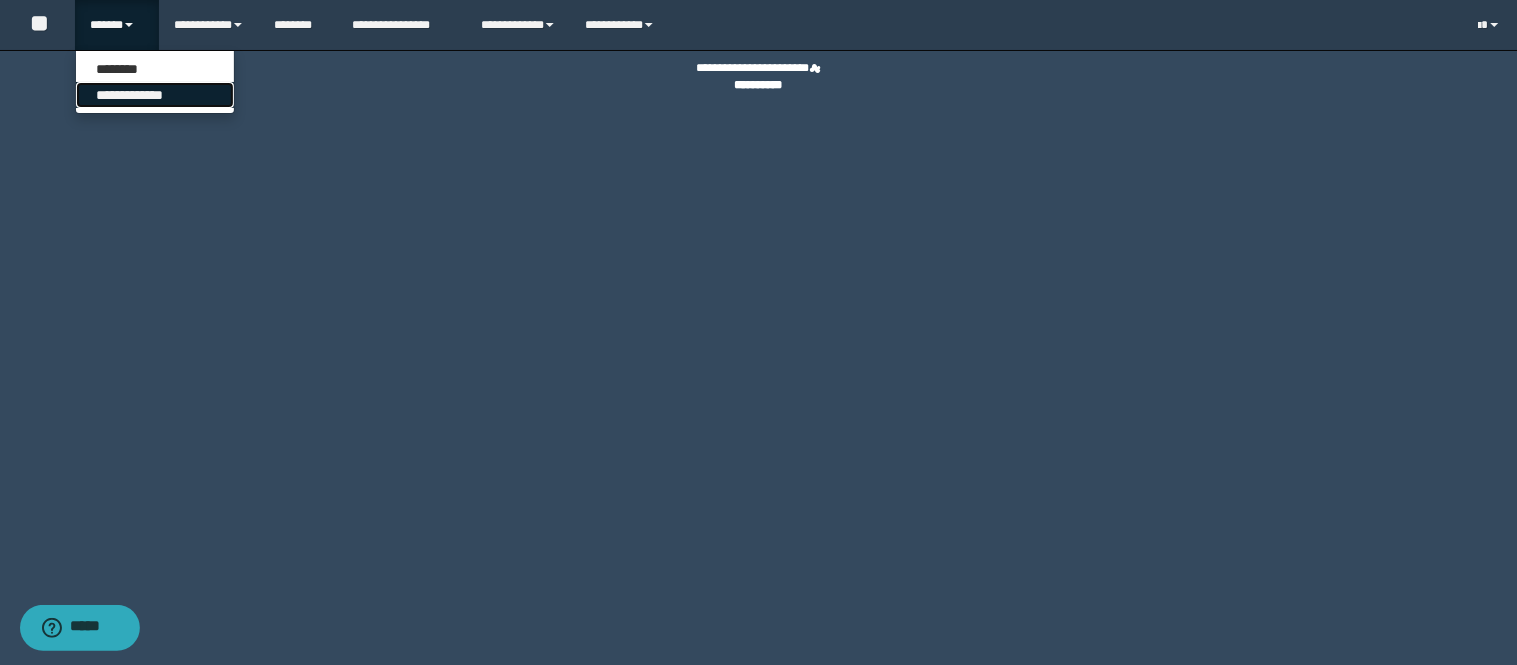 click on "**********" at bounding box center [155, 95] 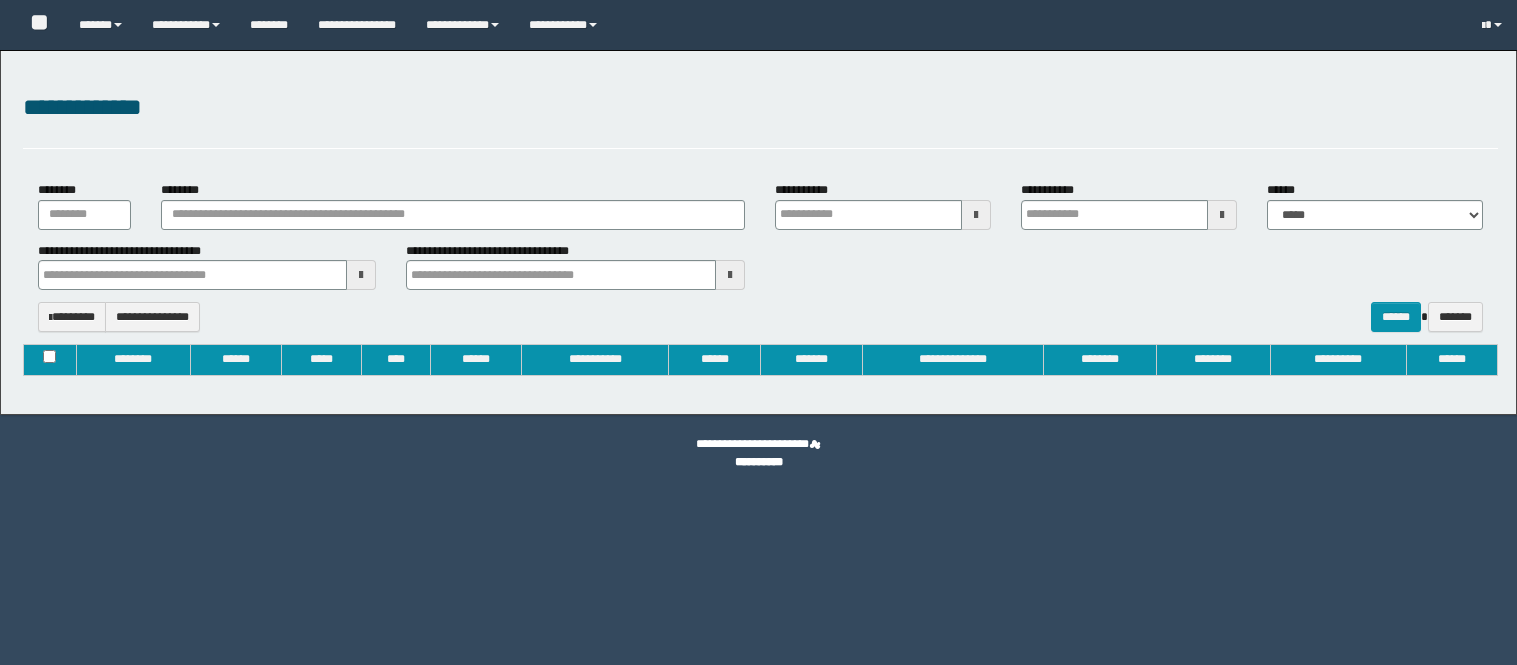 type on "**********" 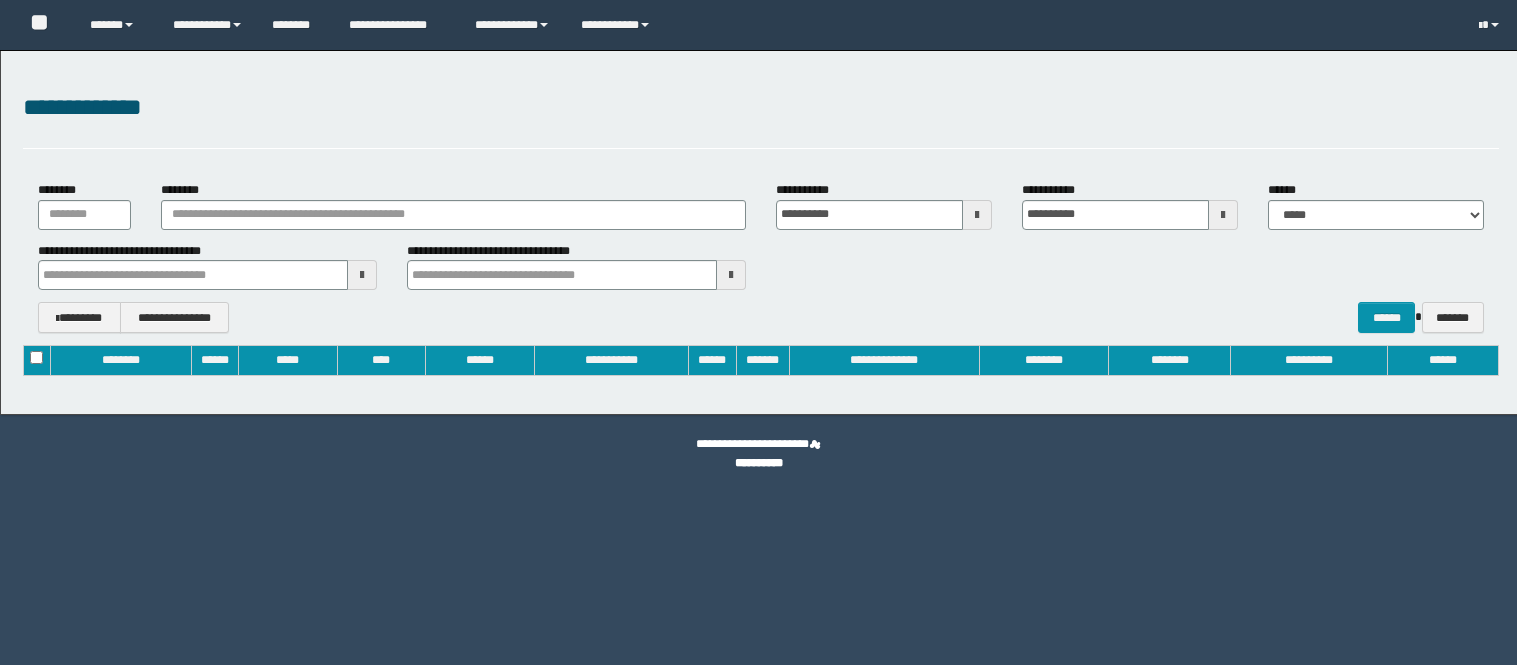 scroll, scrollTop: 0, scrollLeft: 0, axis: both 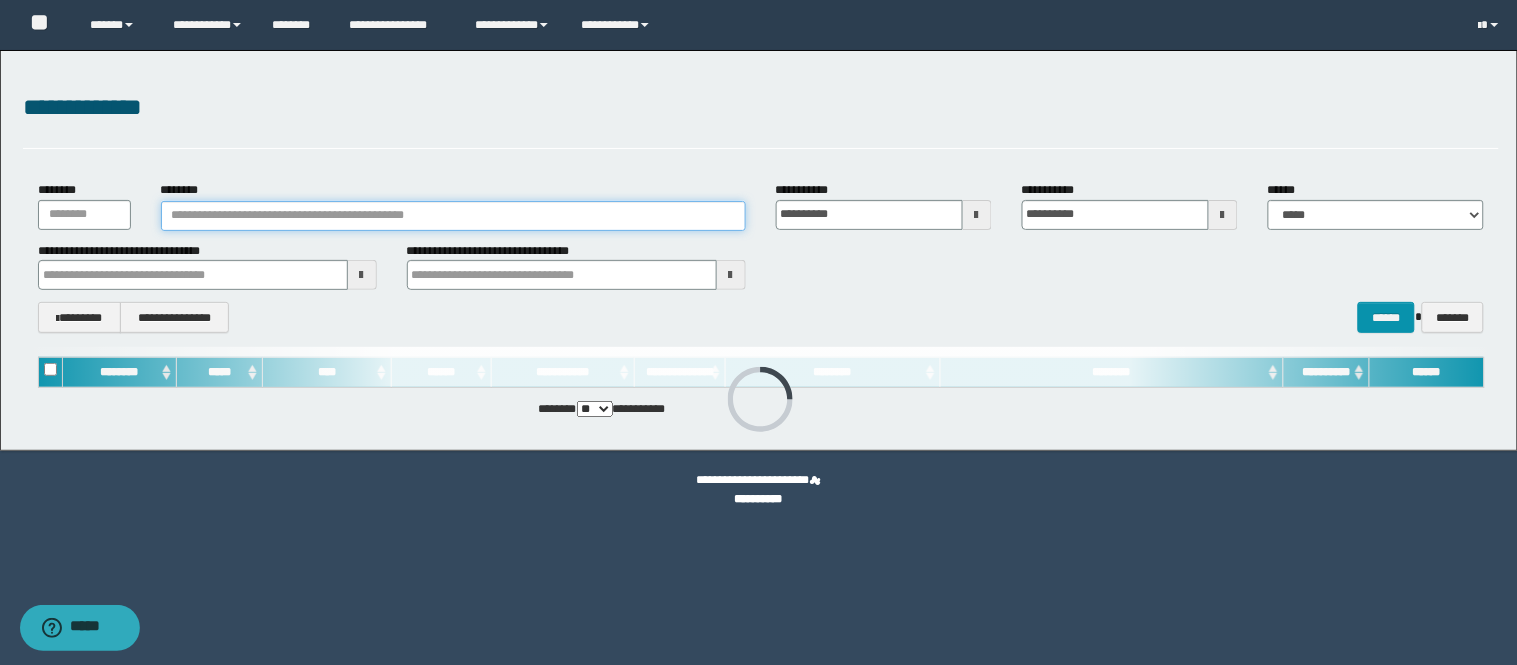 click on "********" at bounding box center [453, 216] 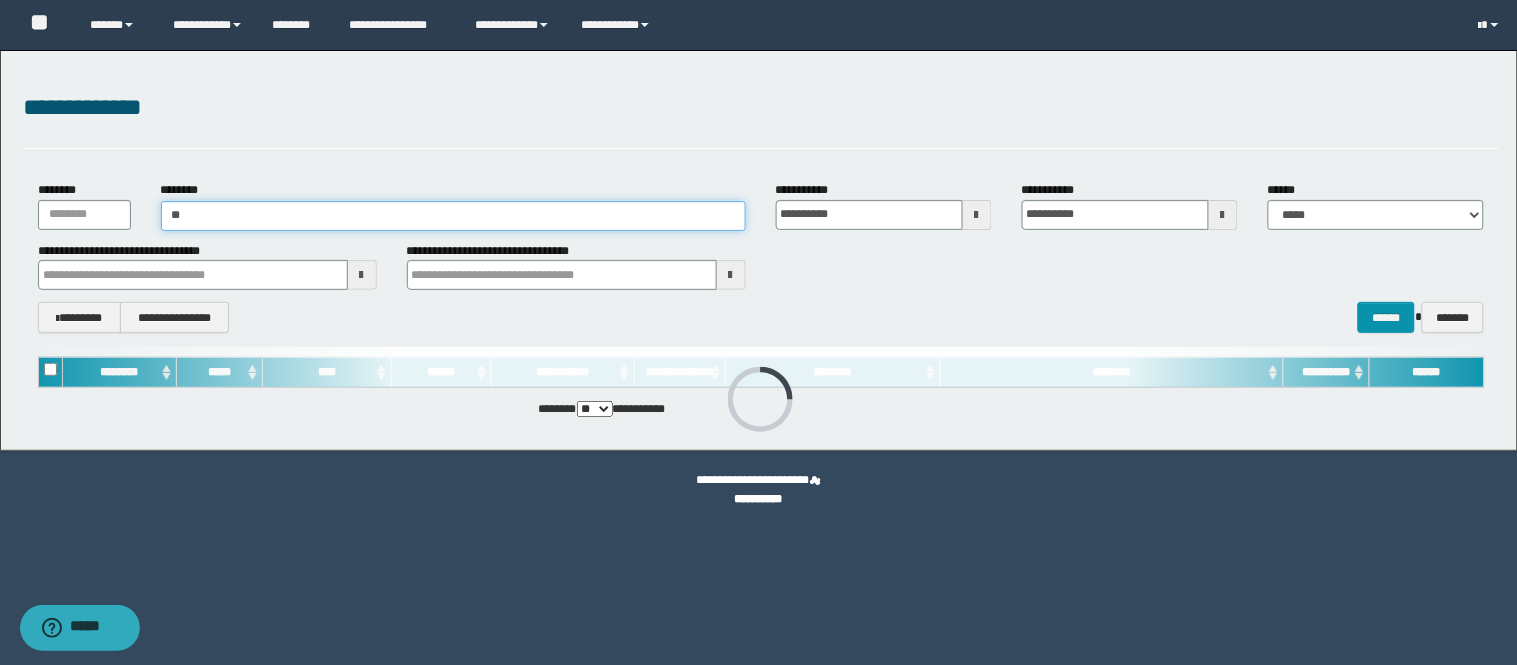 type on "*" 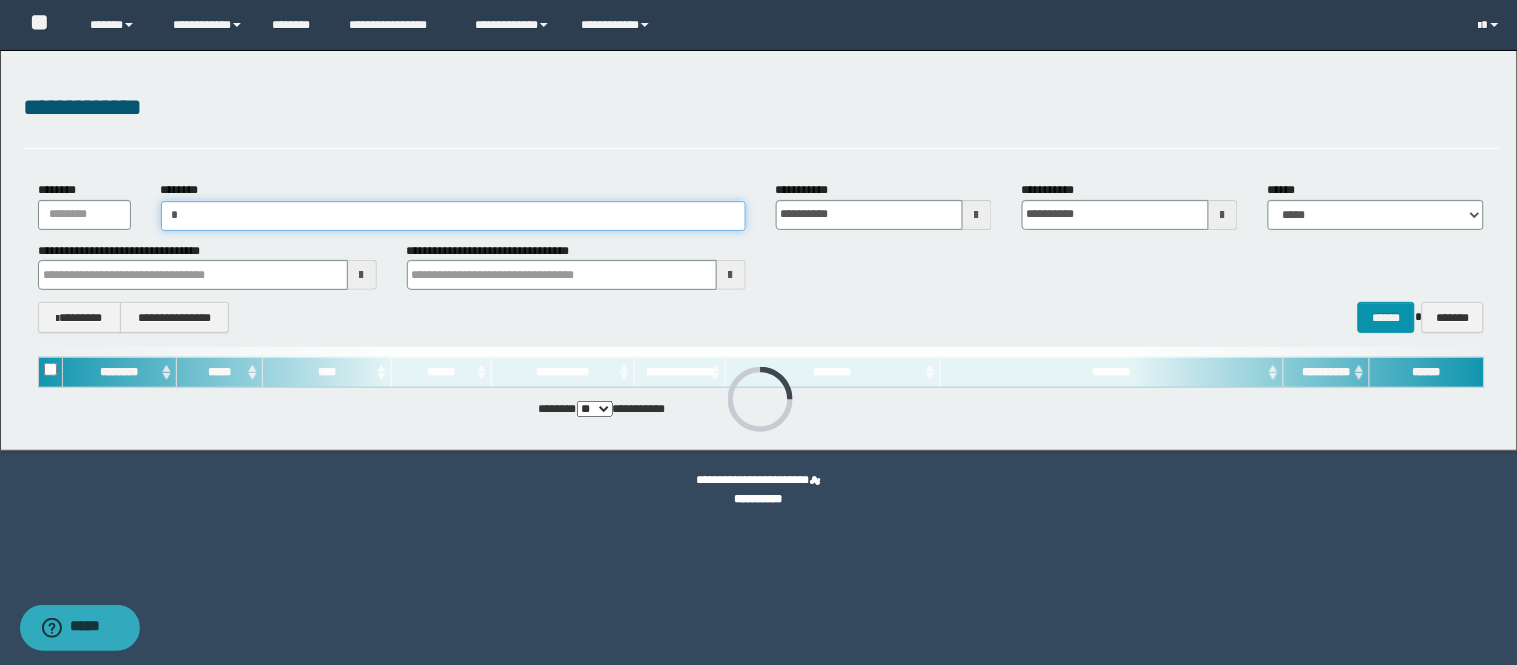 type 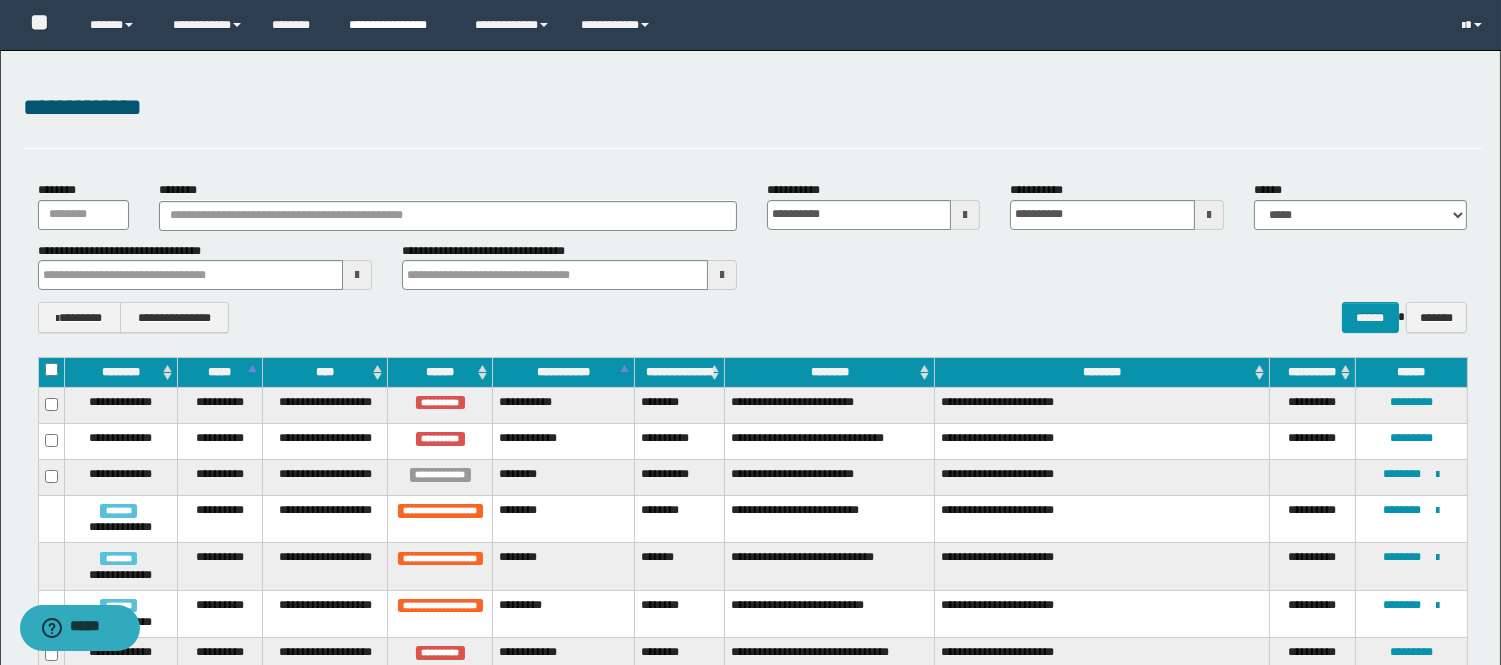 click on "**********" at bounding box center [397, 25] 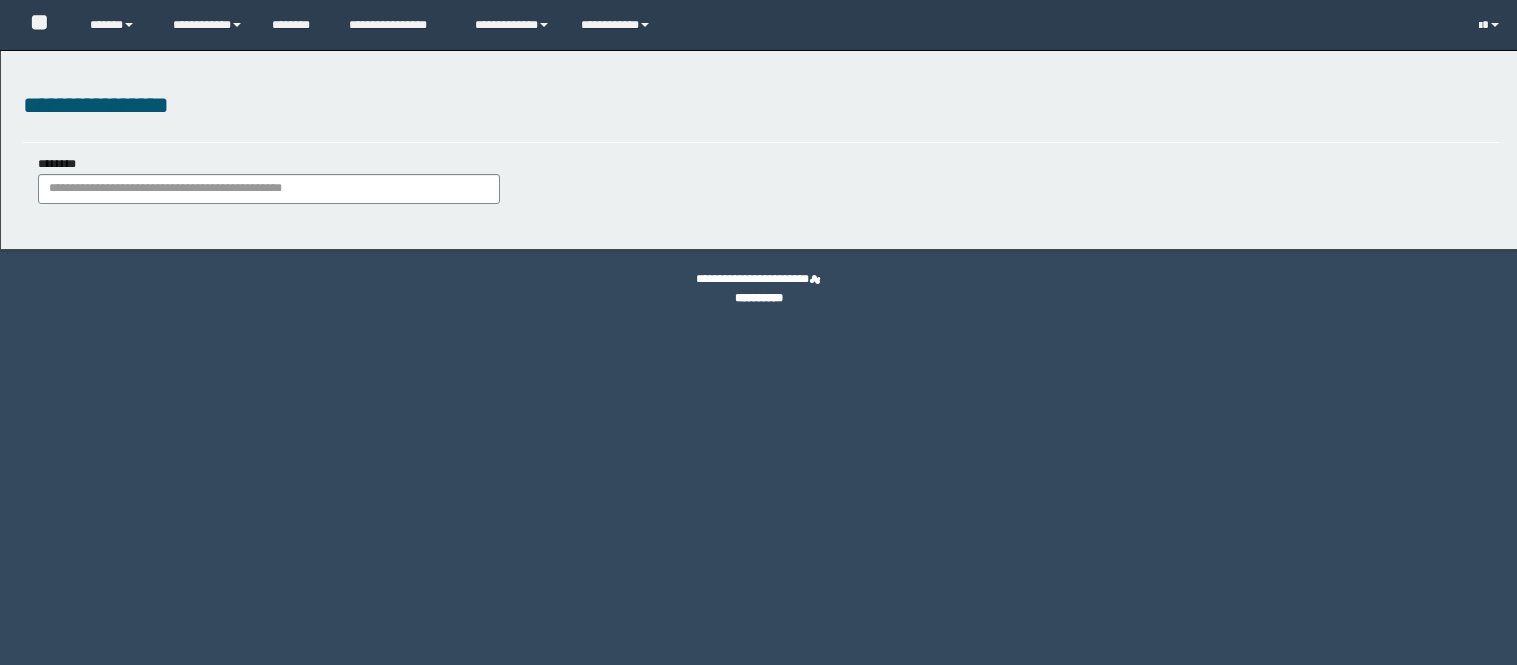 scroll, scrollTop: 0, scrollLeft: 0, axis: both 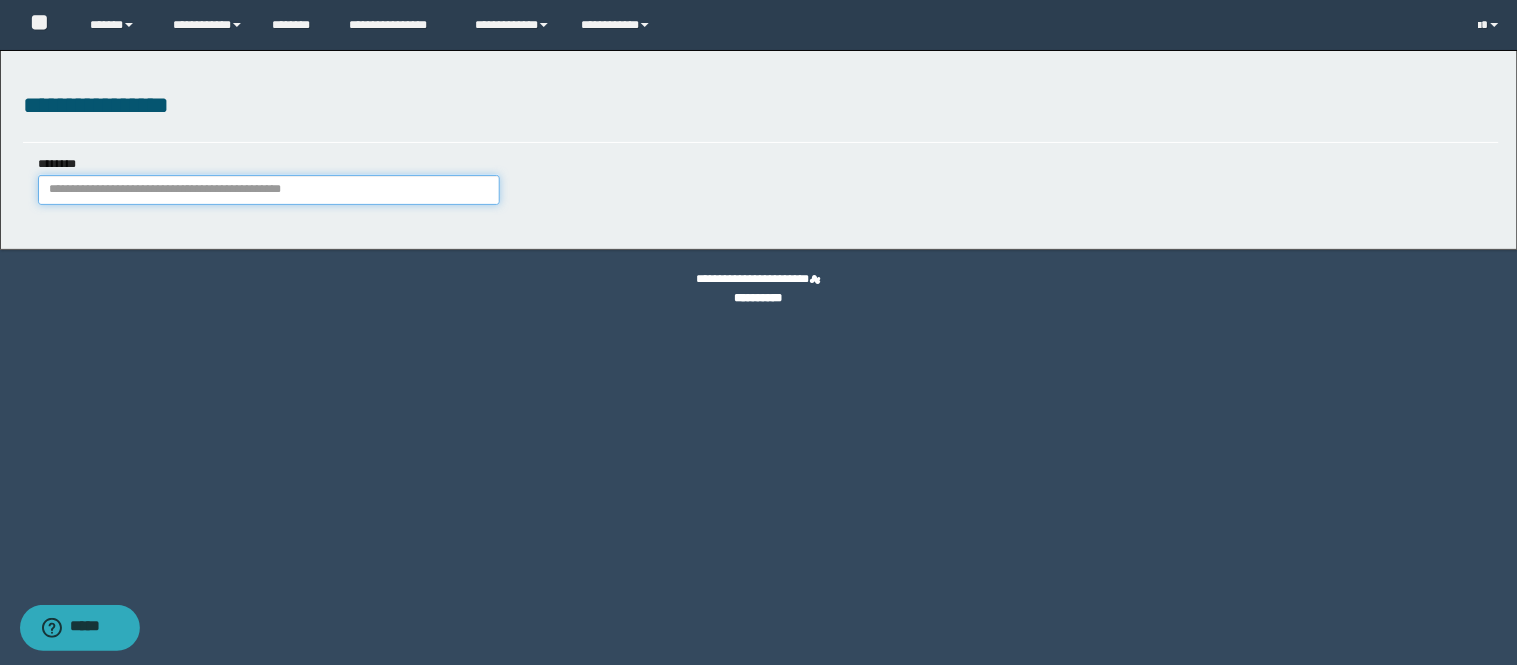 click on "********" at bounding box center (269, 190) 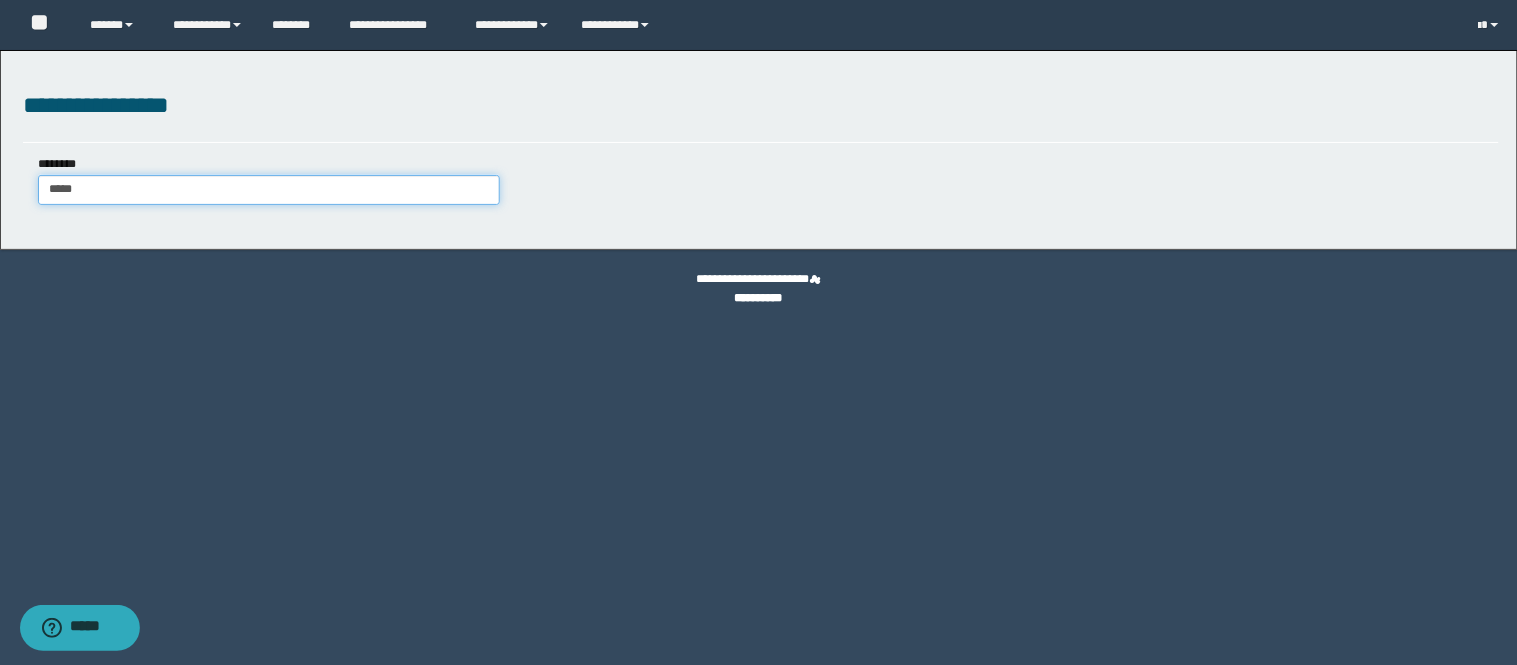 type on "******" 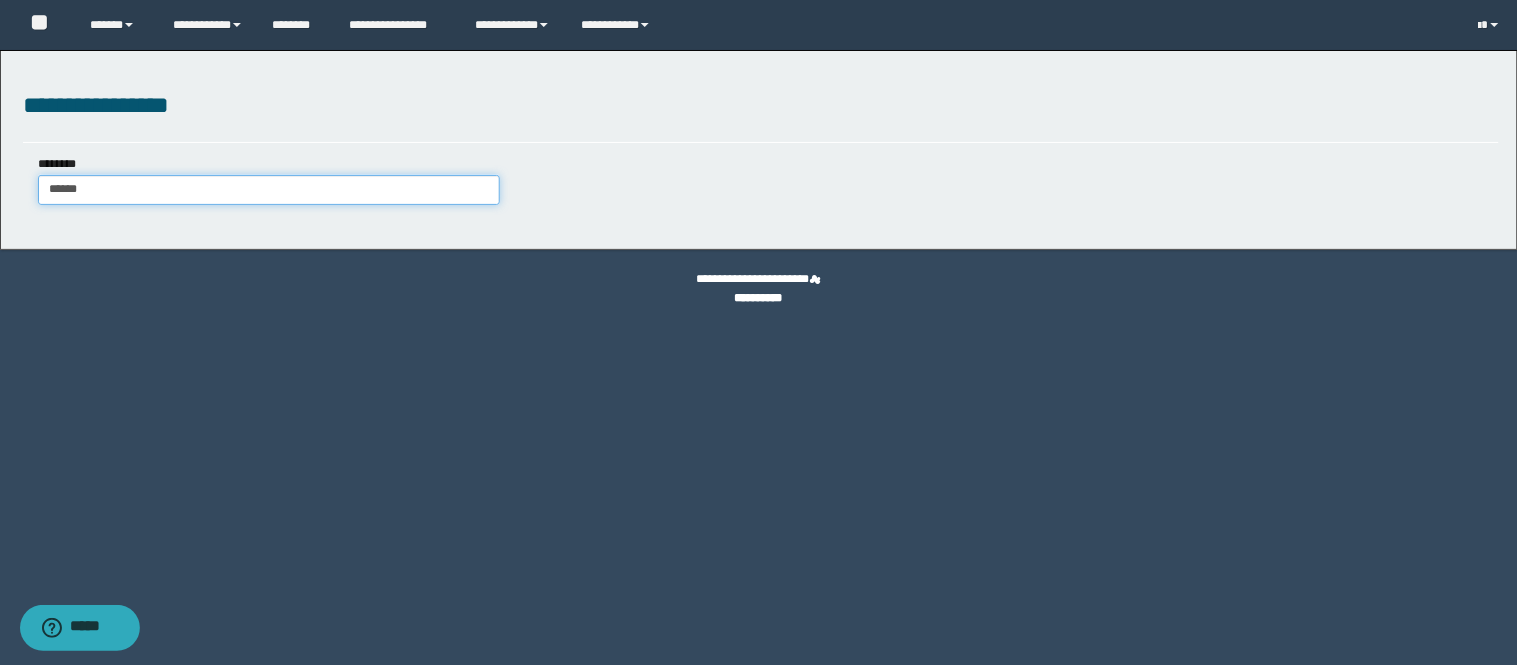 type on "******" 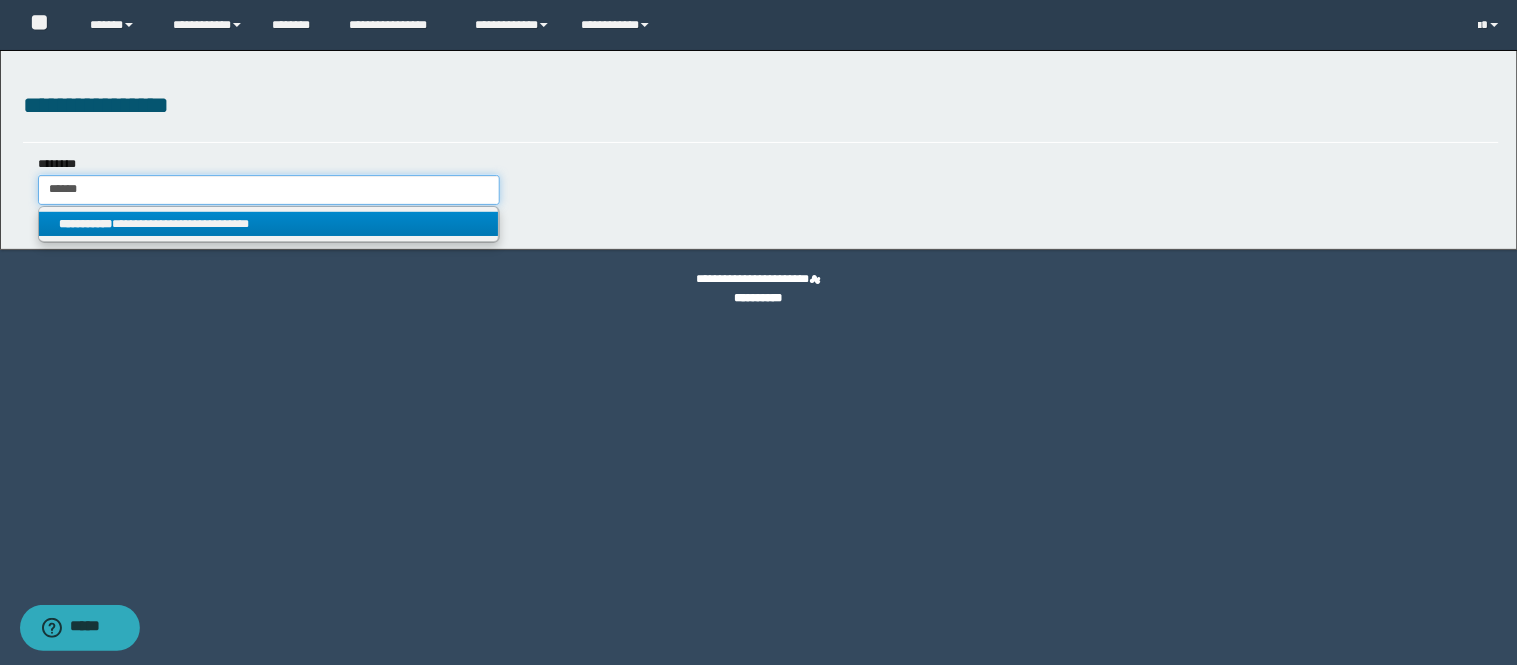 type on "******" 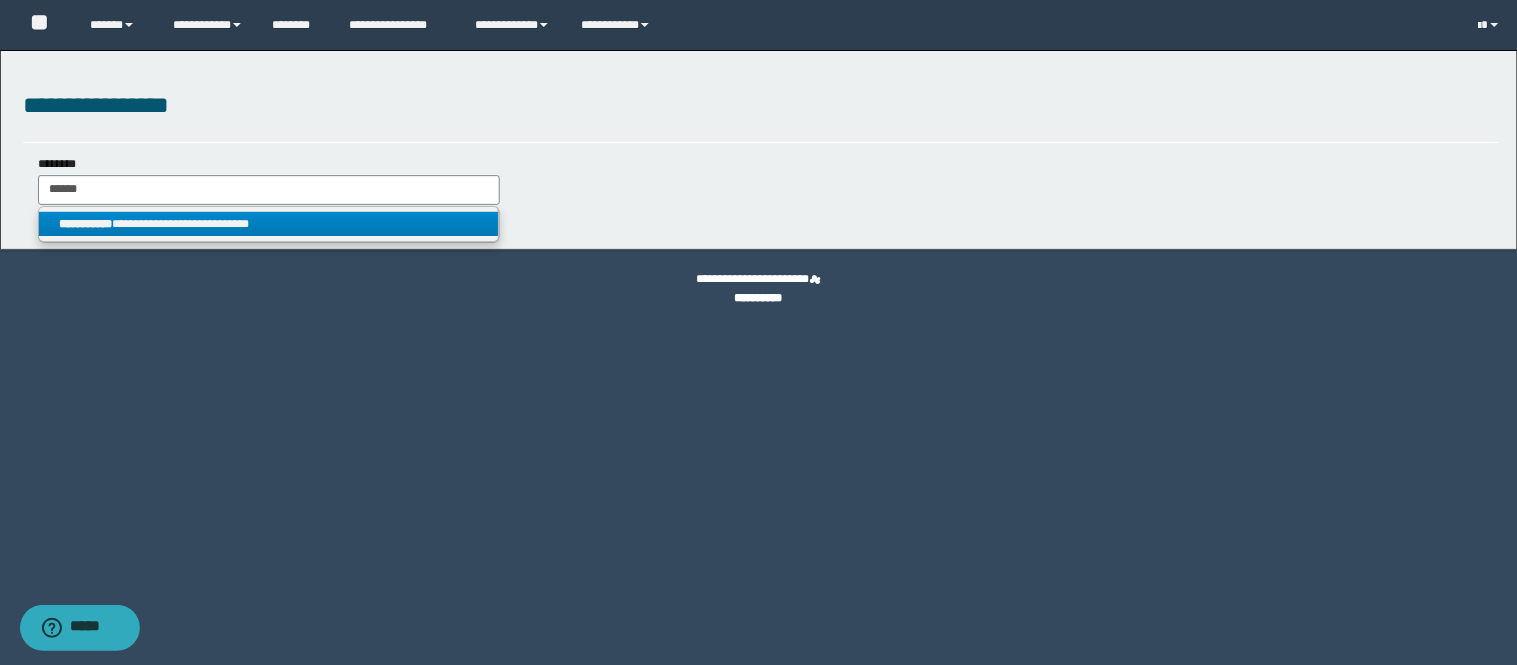 click on "**********" at bounding box center [269, 224] 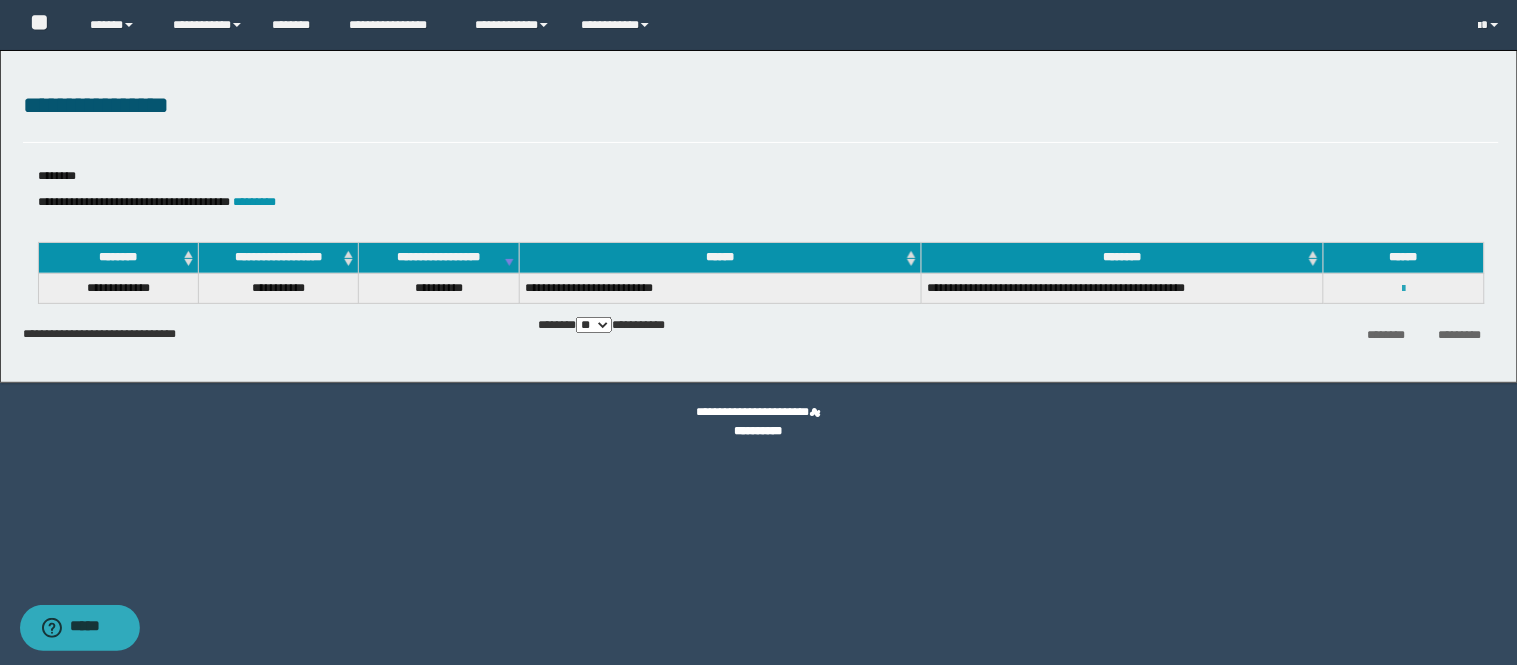click at bounding box center (1403, 289) 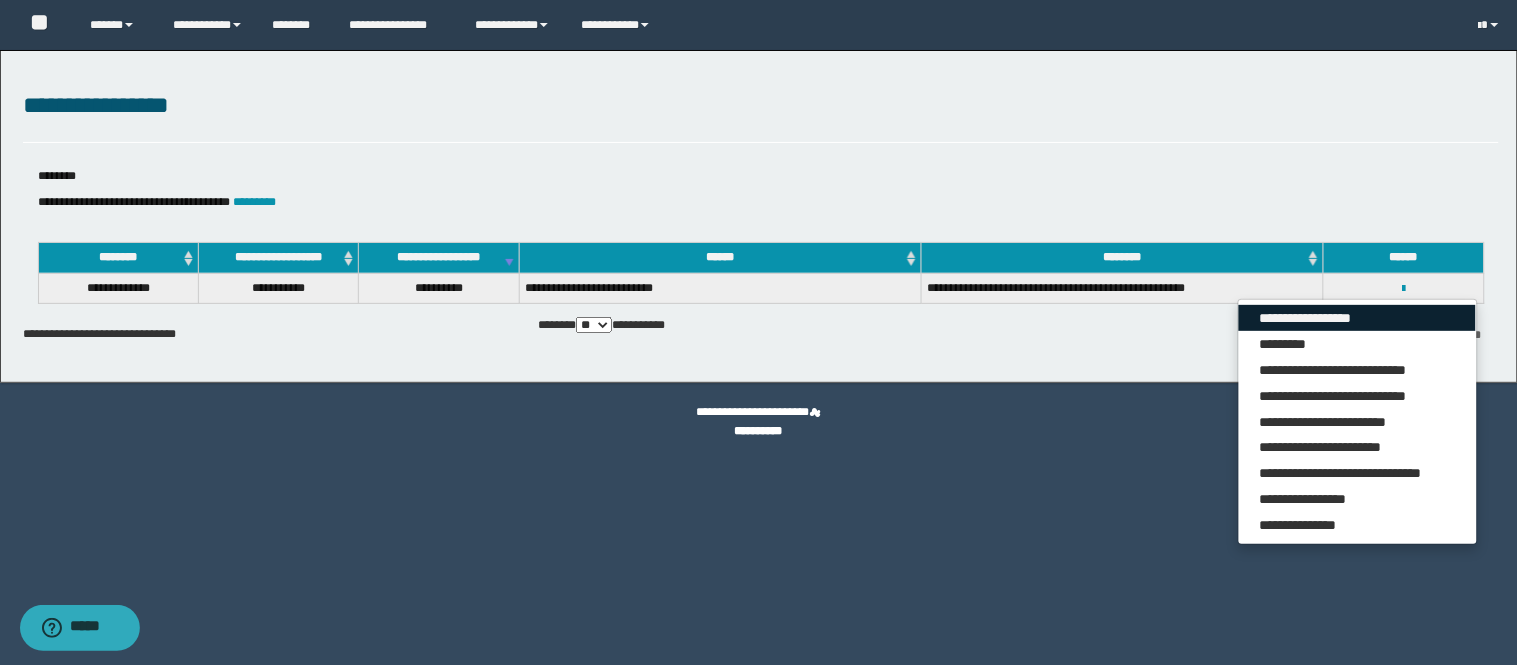 click on "**********" at bounding box center [1357, 318] 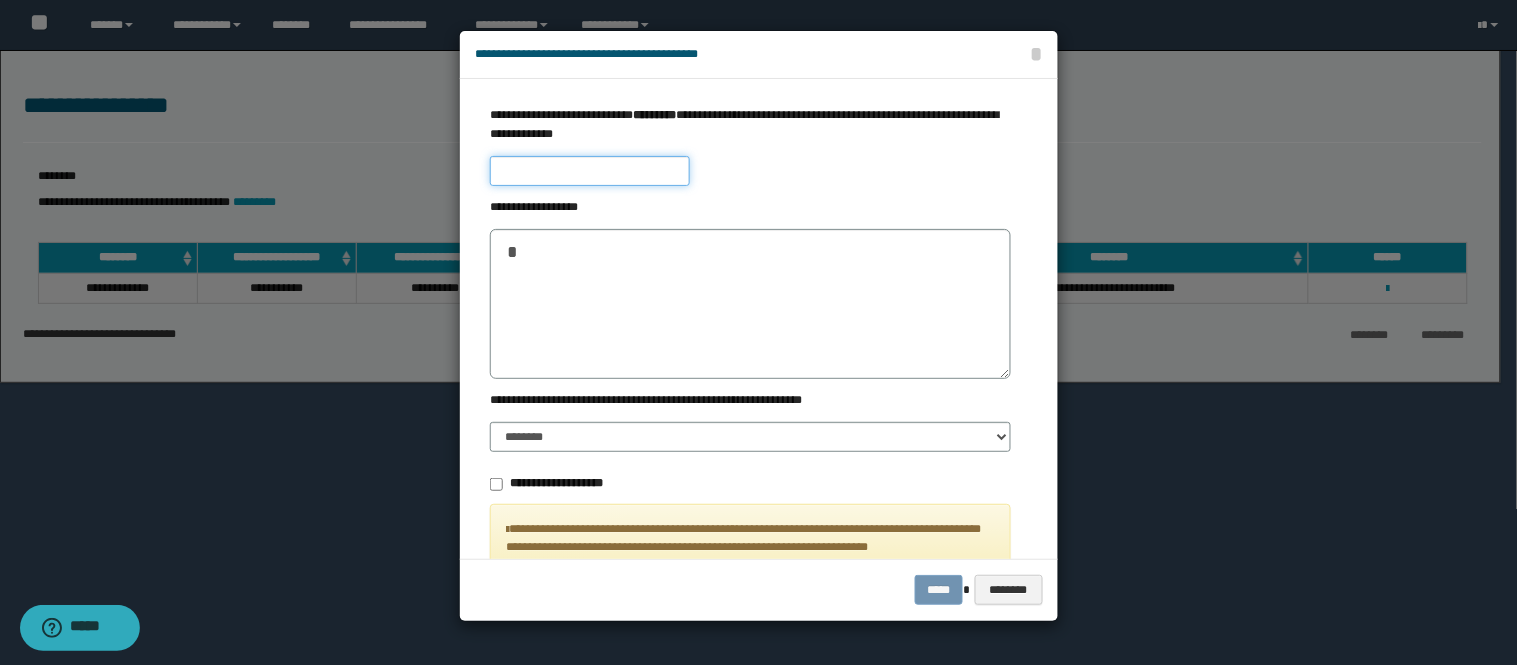 click at bounding box center (590, 171) 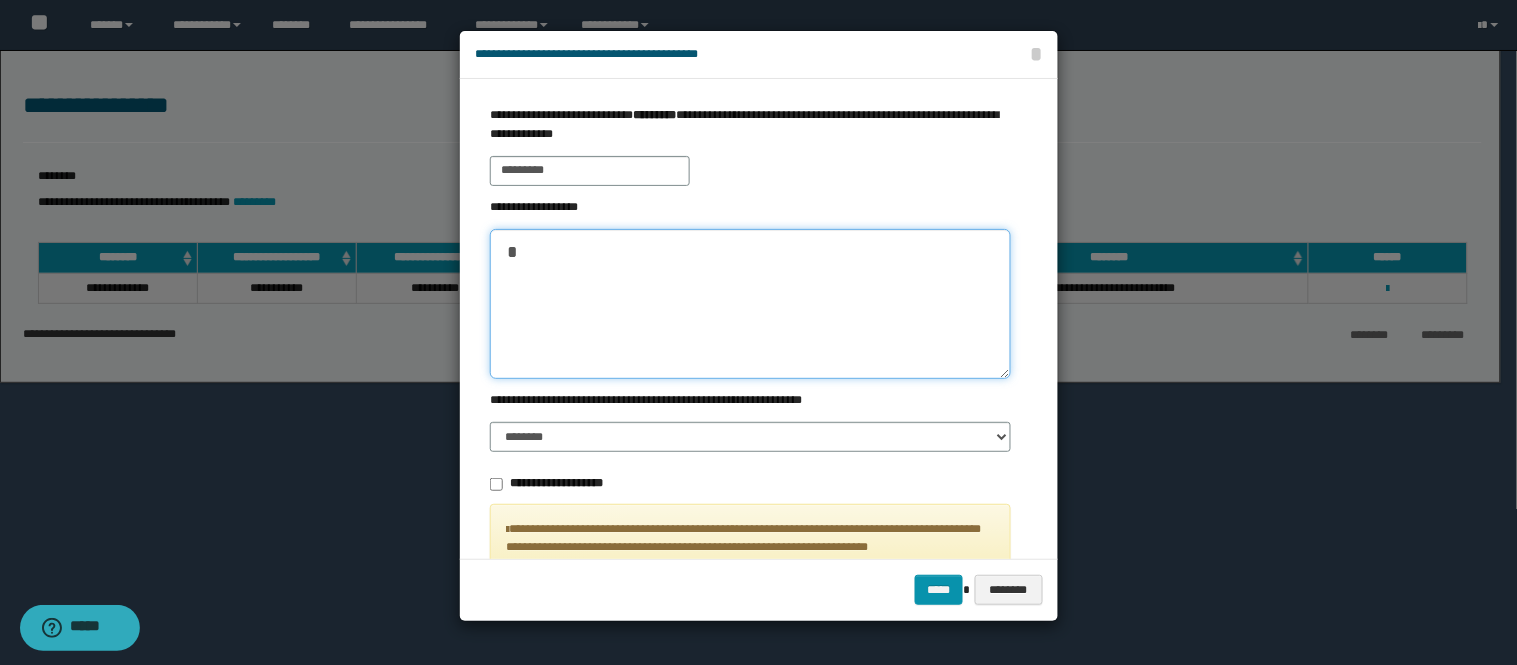 click at bounding box center [750, 304] 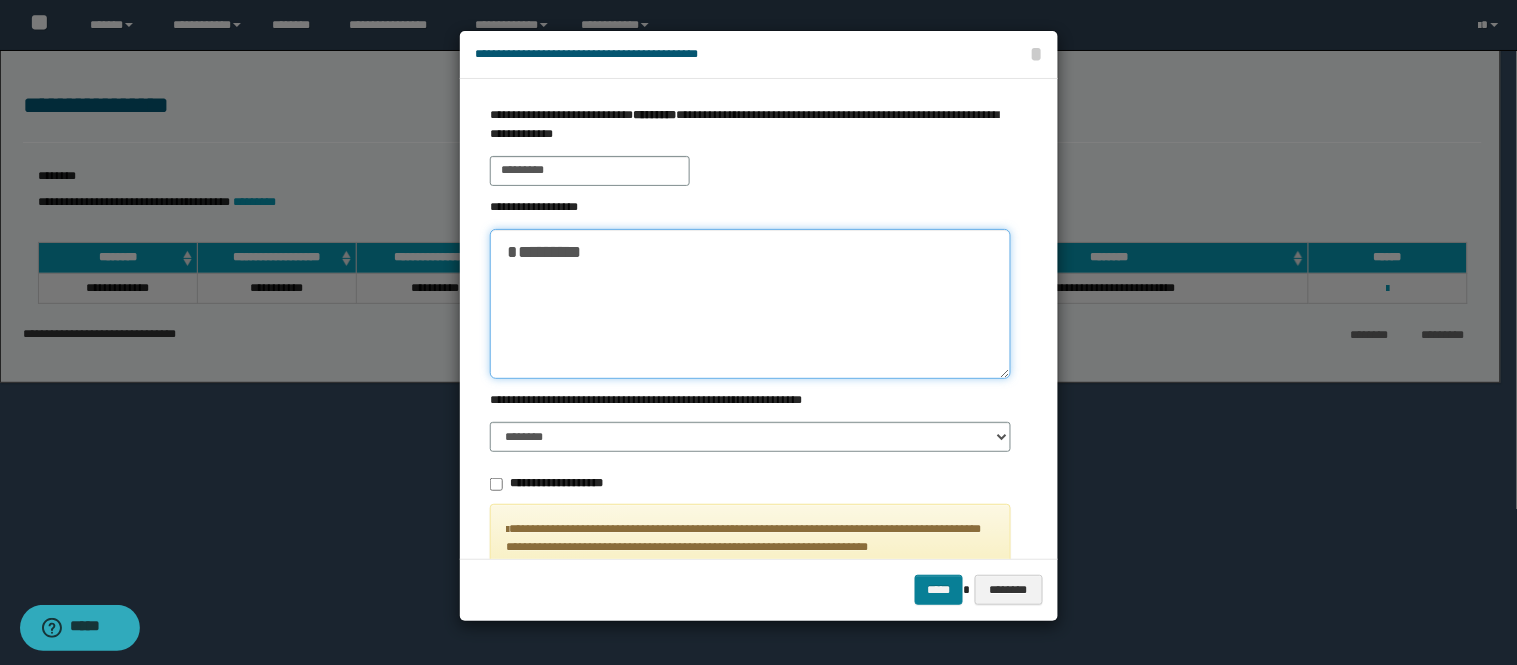 type on "********" 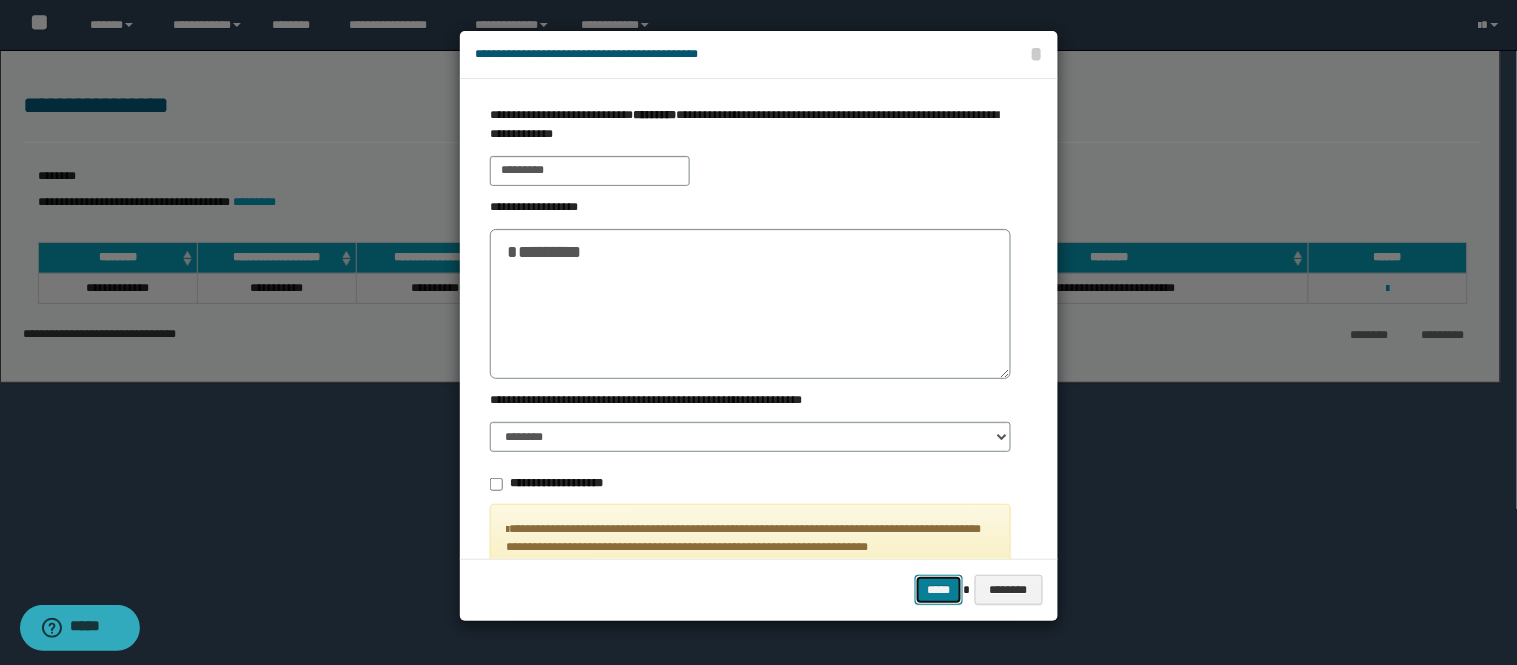 click on "*****" at bounding box center (939, 590) 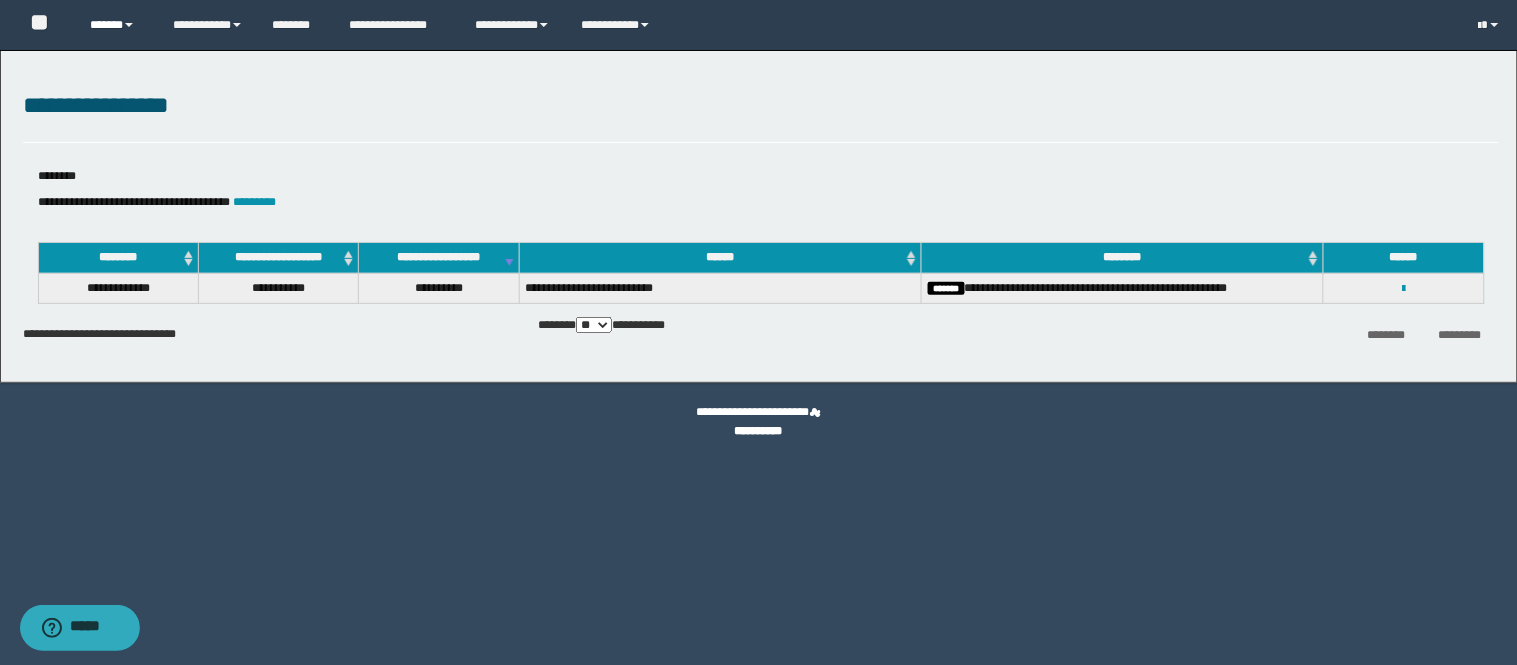 click on "******" at bounding box center [116, 25] 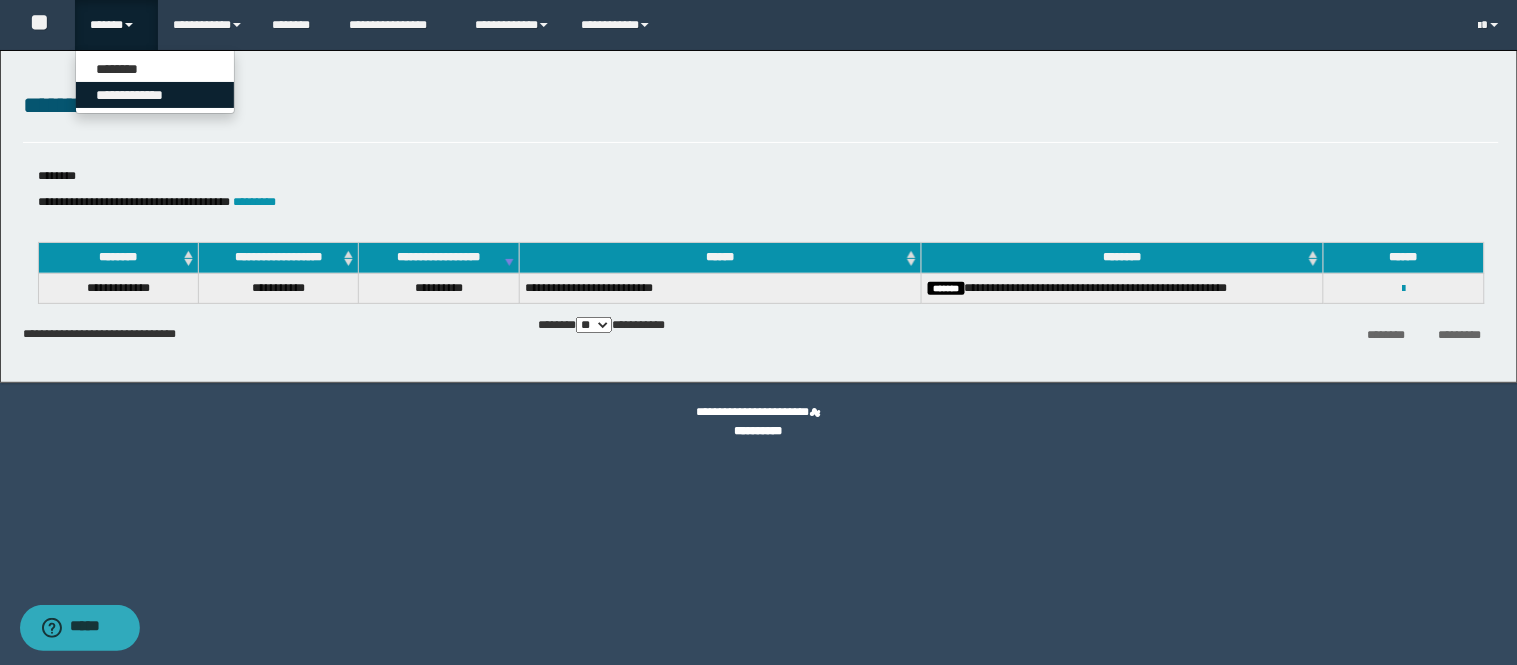 click on "**********" at bounding box center (155, 95) 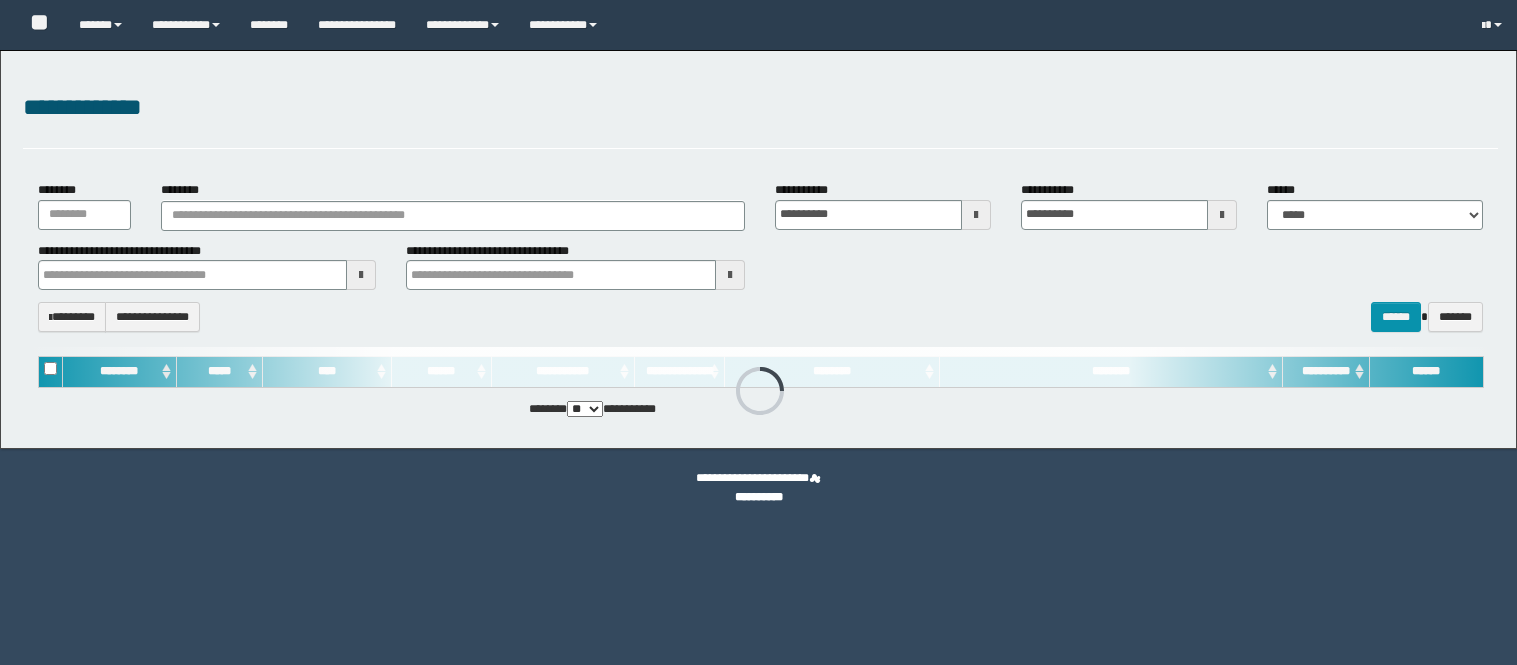 scroll, scrollTop: 0, scrollLeft: 0, axis: both 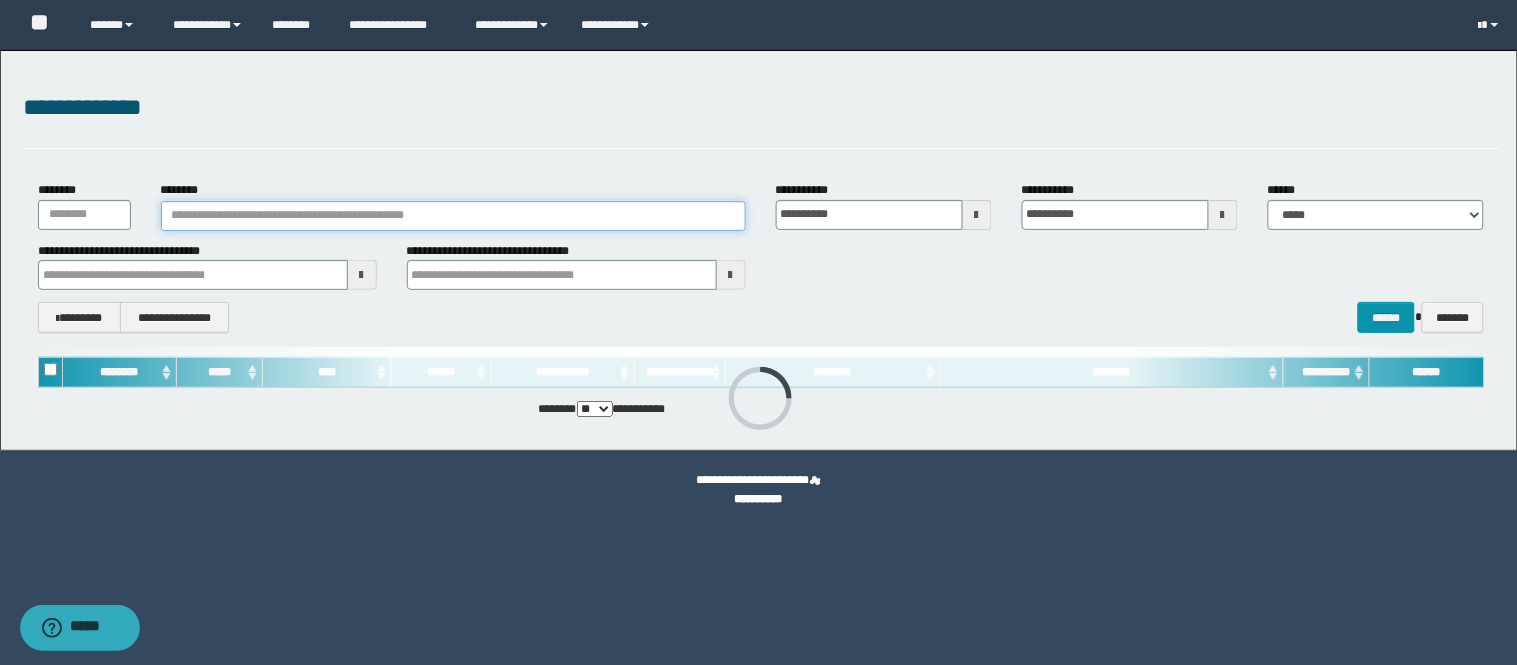 click on "********" at bounding box center [453, 216] 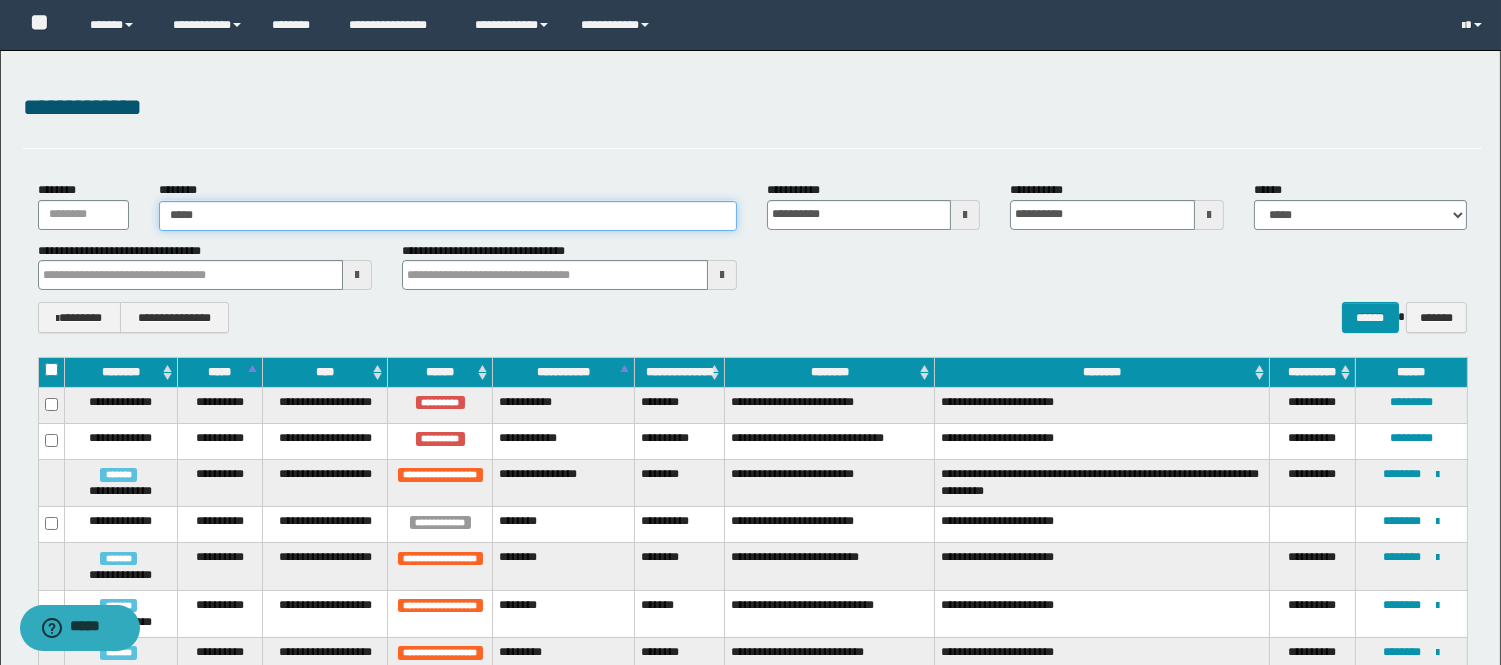 type on "******" 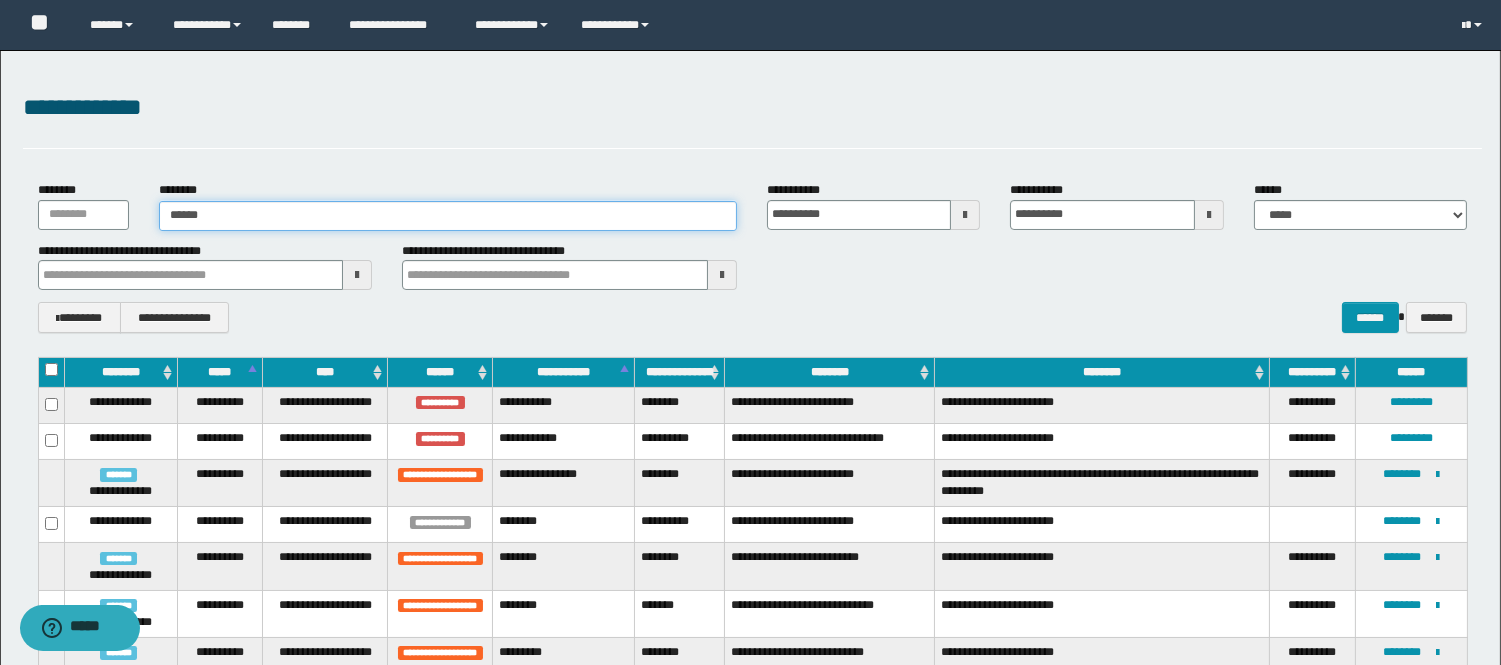 type on "******" 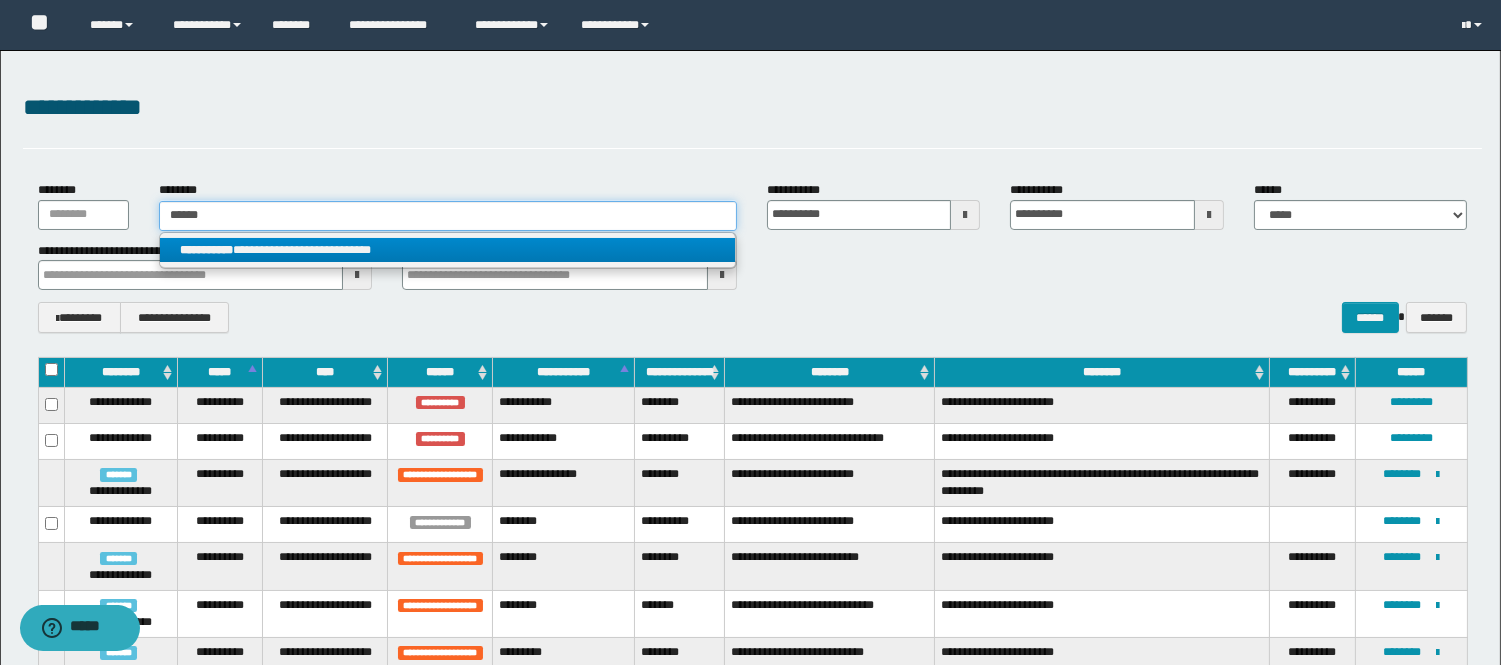 type on "******" 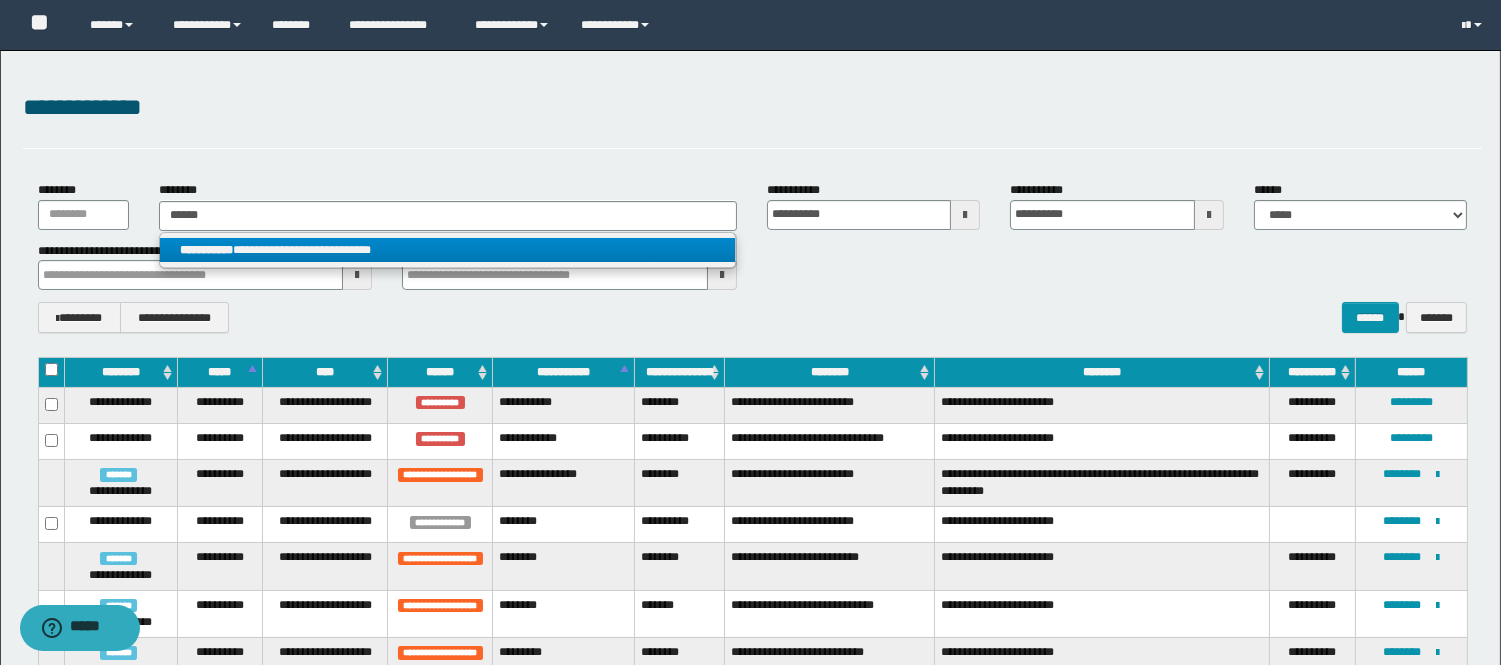 click on "**********" at bounding box center [448, 250] 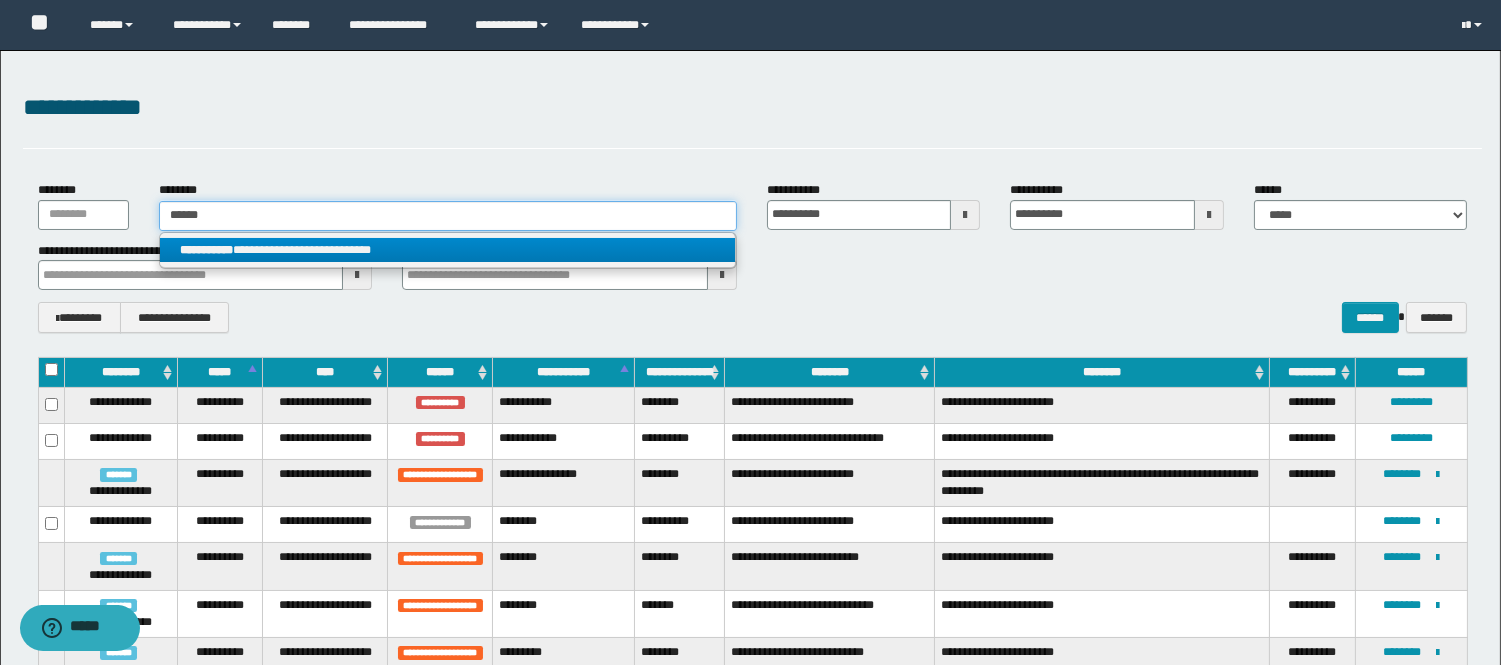 type 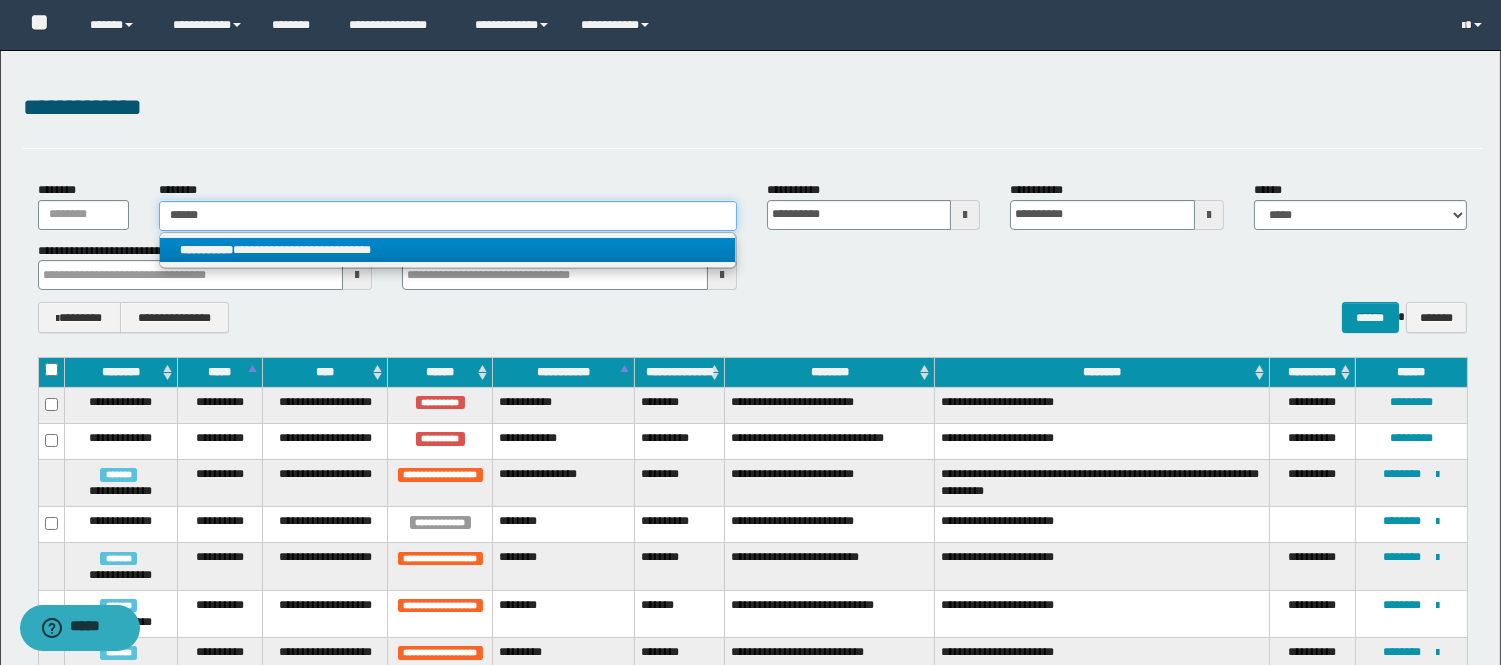 type on "**********" 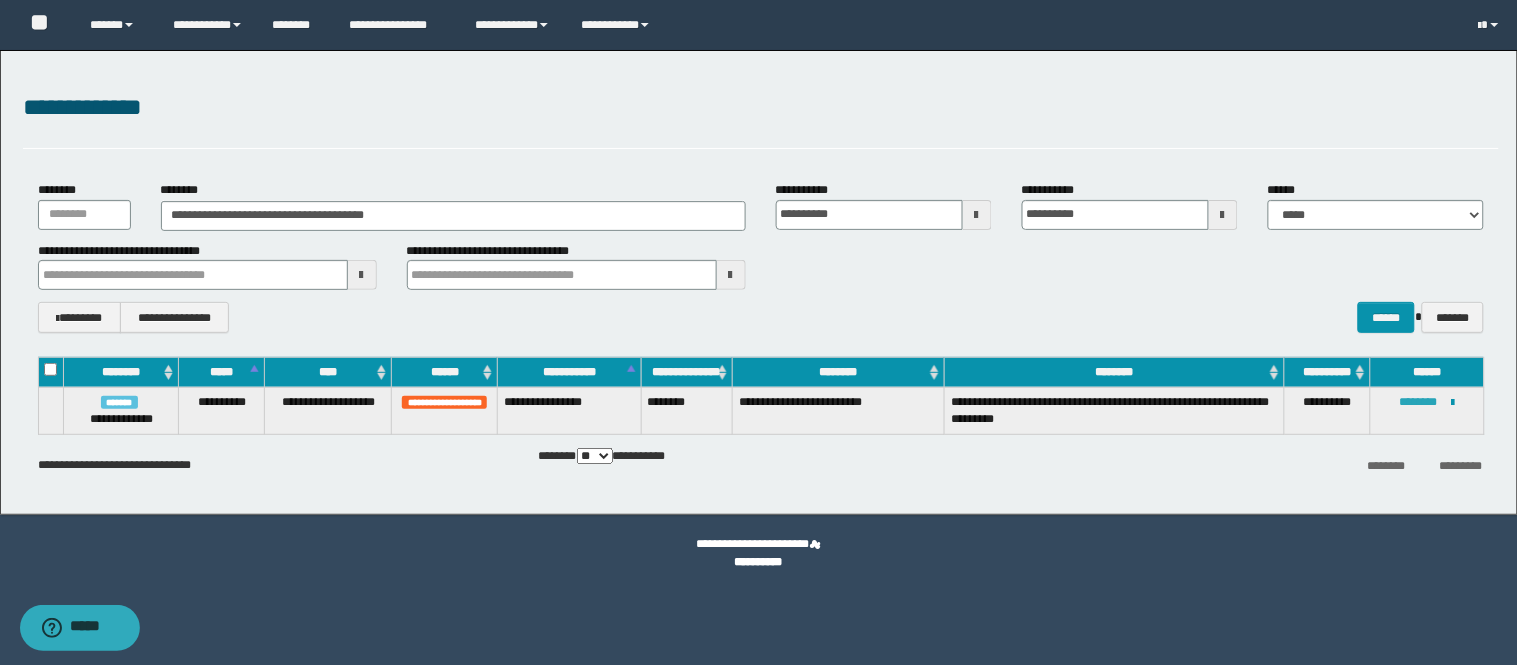 click on "********" at bounding box center (1418, 402) 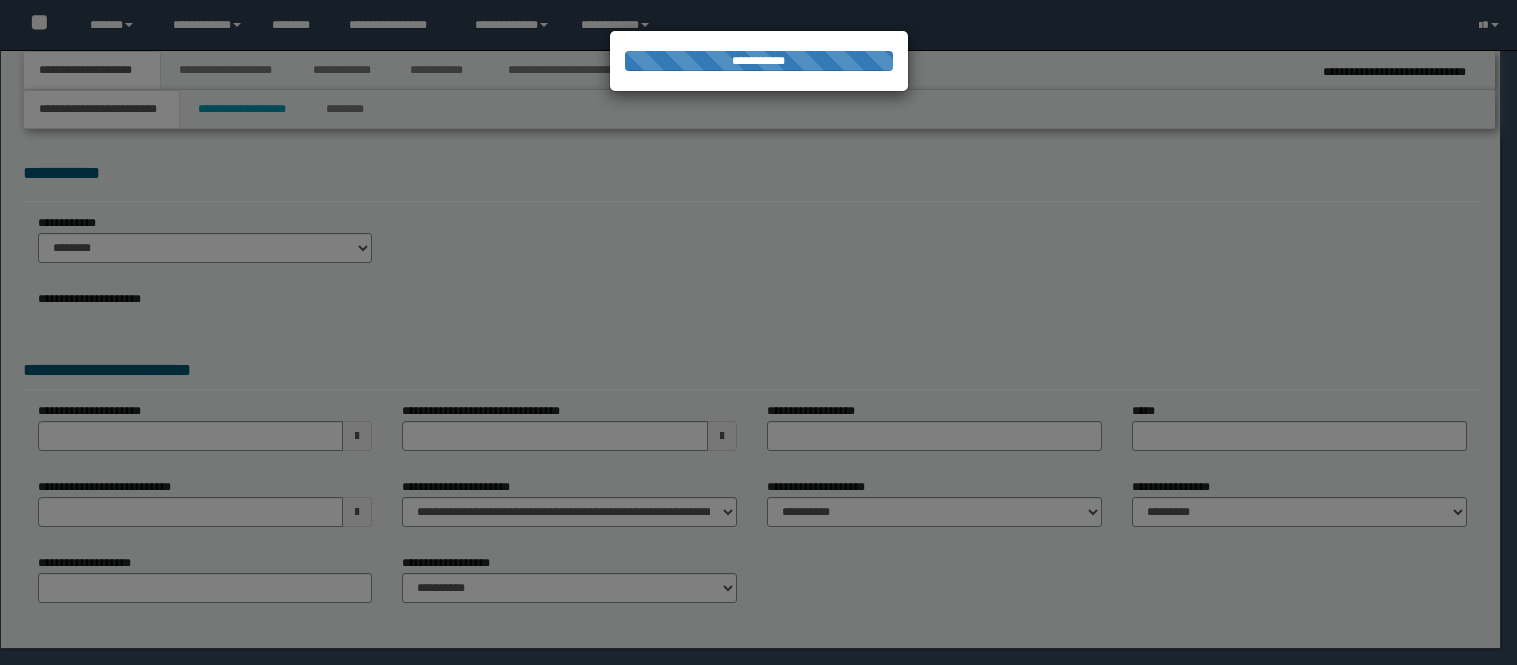 scroll, scrollTop: 0, scrollLeft: 0, axis: both 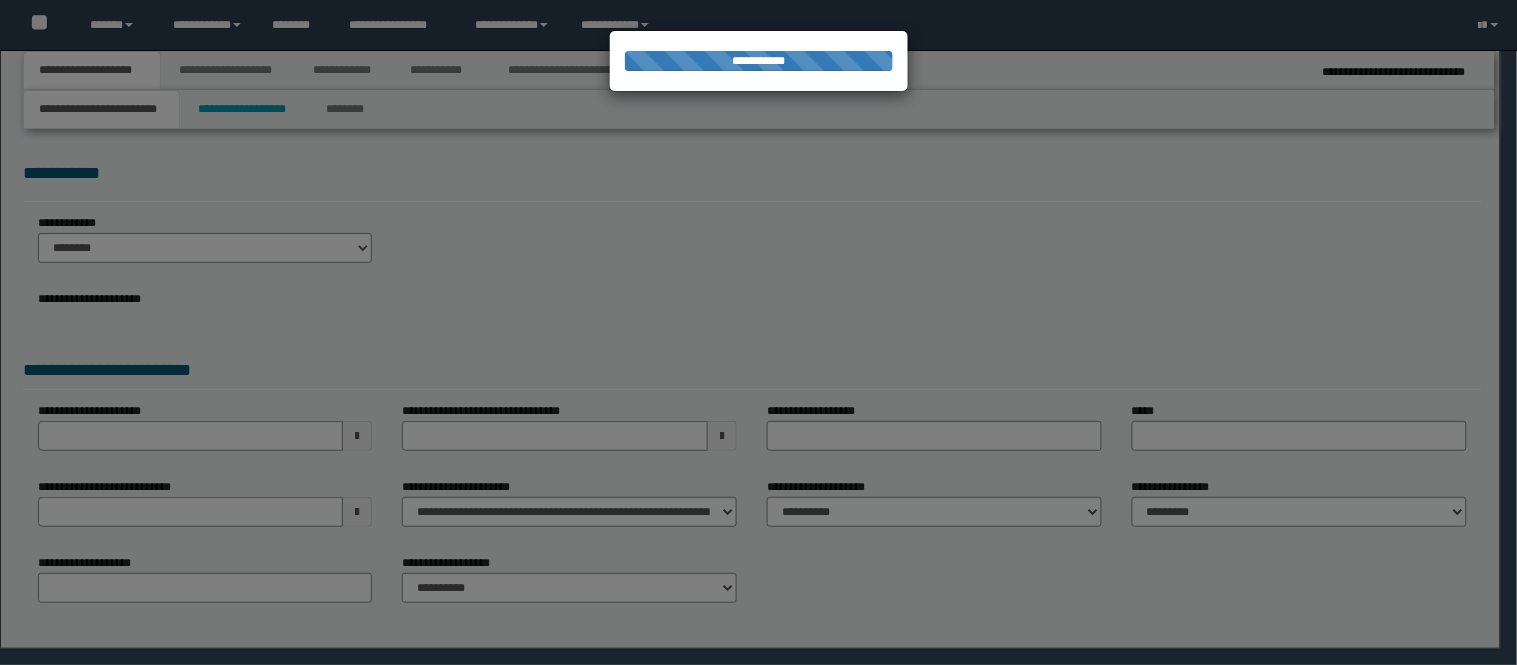 select on "*" 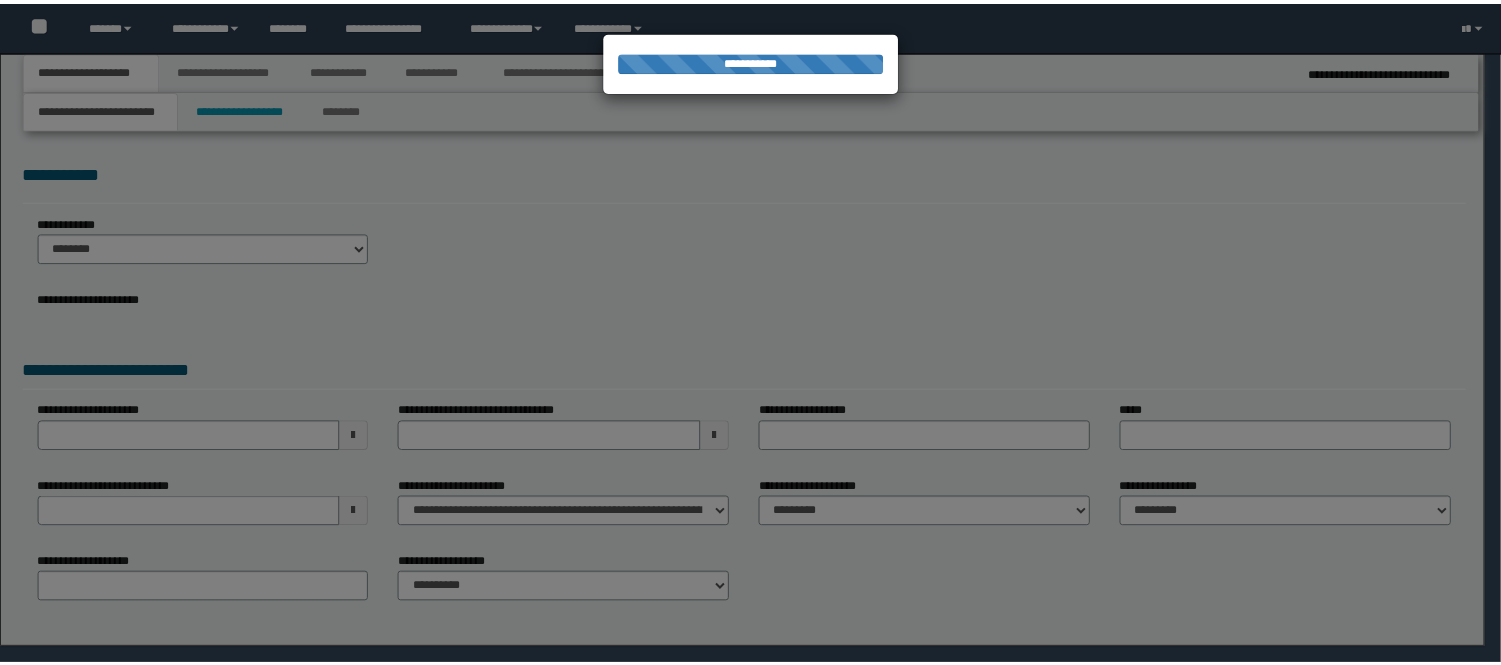 scroll, scrollTop: 0, scrollLeft: 0, axis: both 